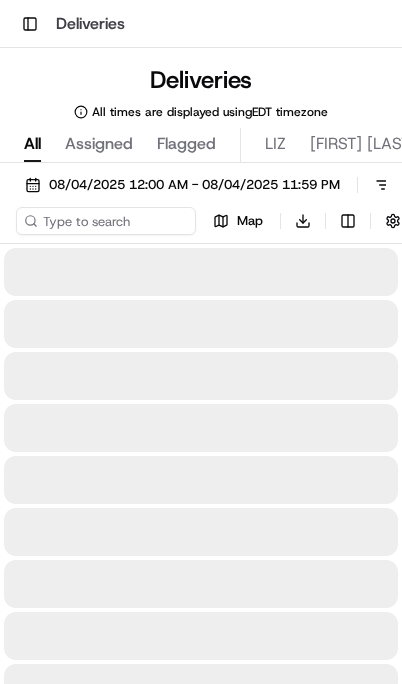 scroll, scrollTop: 0, scrollLeft: 0, axis: both 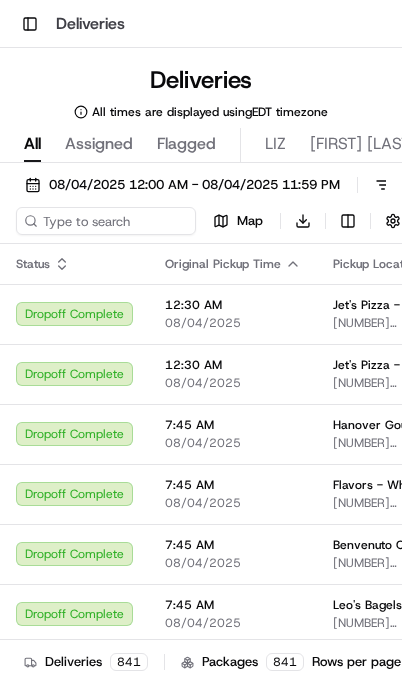 click on "08/04/2025 12:00 AM - 08/04/2025 11:59 PM" at bounding box center [194, 185] 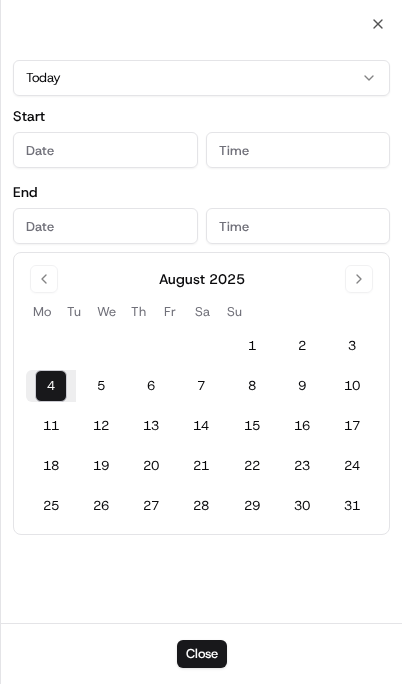 type on "Aug 4, 2025" 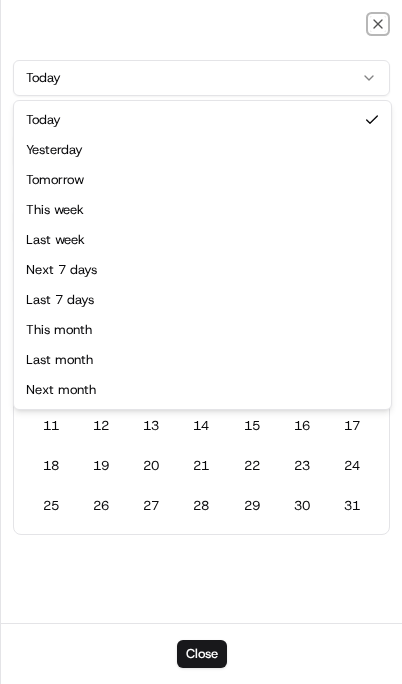 click on "Today" at bounding box center [201, 78] 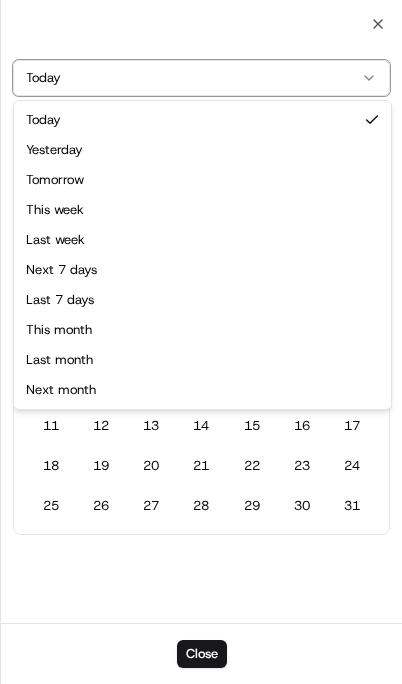 type on "Aug 5, 2025" 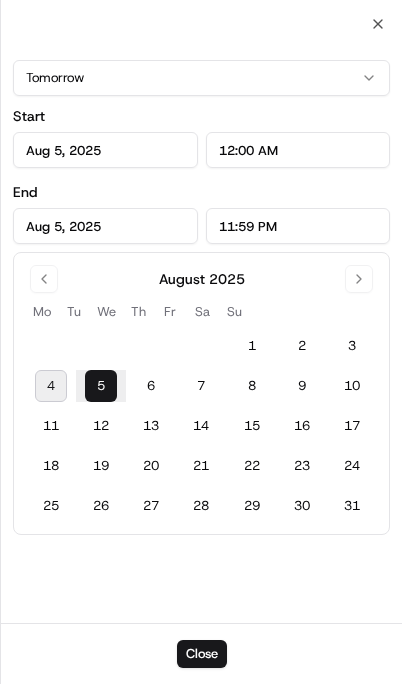 click on "Close" at bounding box center [202, 654] 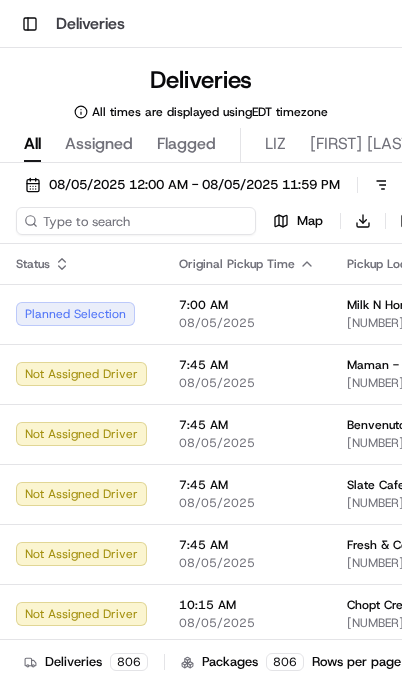 click at bounding box center (136, 221) 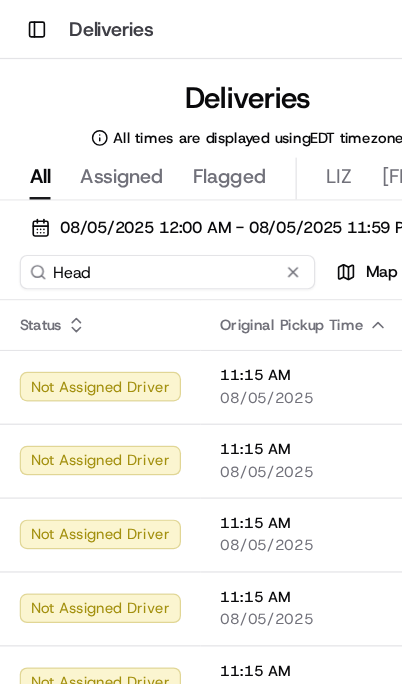 type on "Headway" 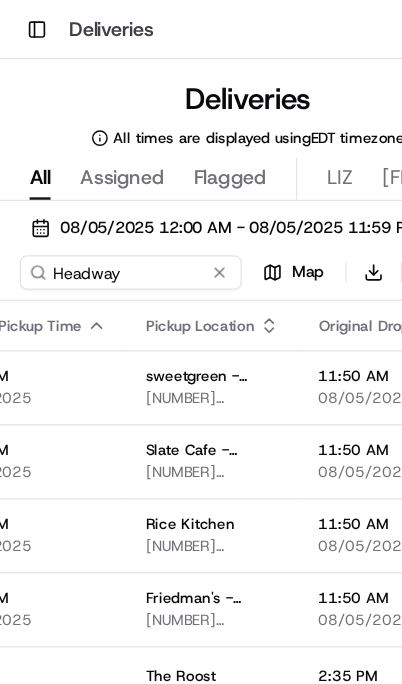 scroll, scrollTop: 0, scrollLeft: 244, axis: horizontal 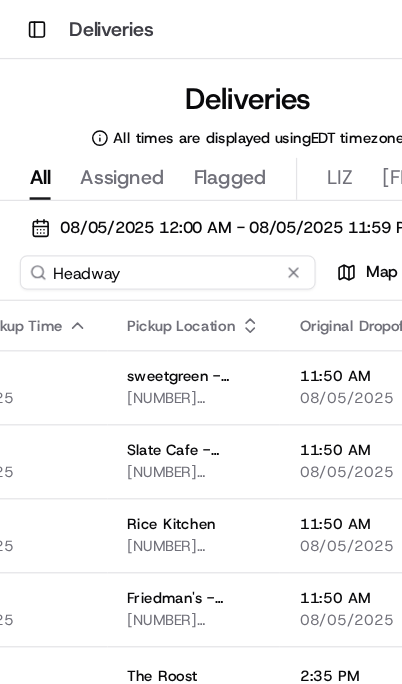 click on "Headway" at bounding box center [136, 221] 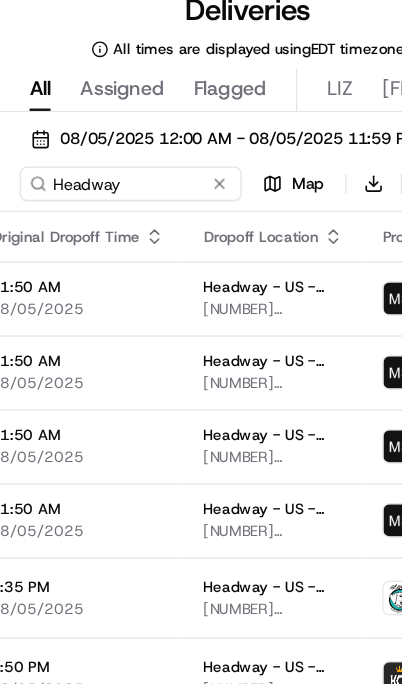 scroll, scrollTop: 0, scrollLeft: 494, axis: horizontal 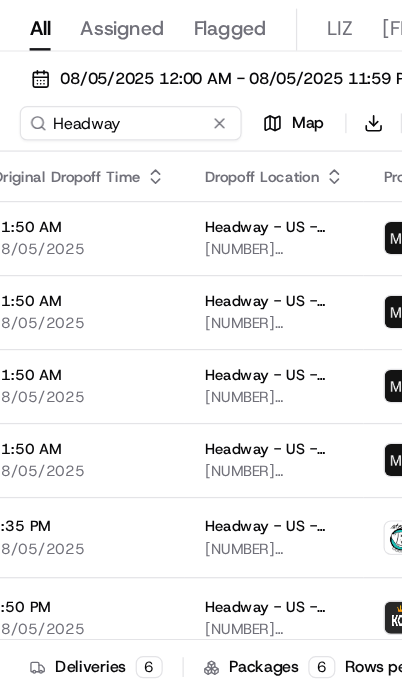 click on "Headway - US - Floor 4" at bounding box center [222, 548] 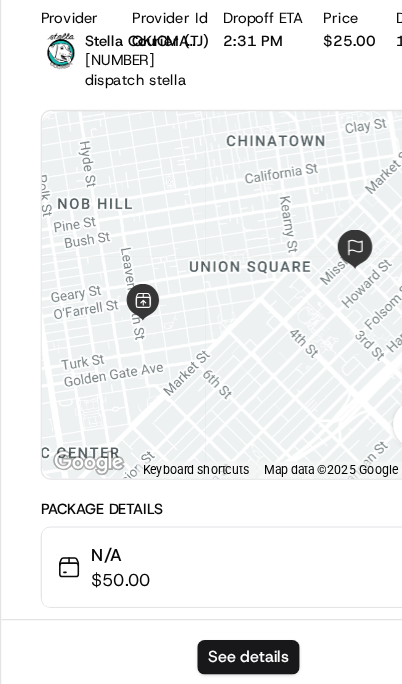 click on "See details" at bounding box center (201, 654) 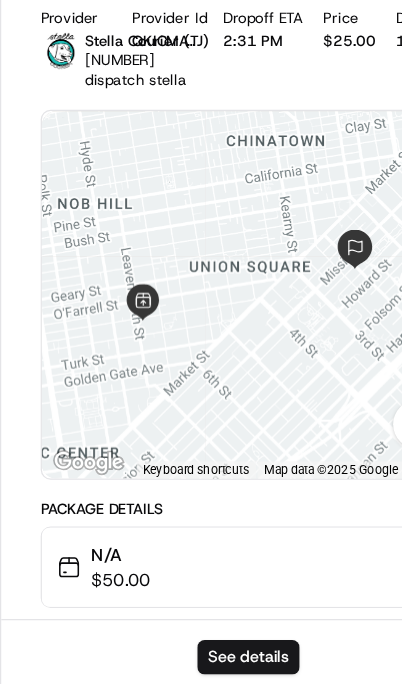 click on "See details" at bounding box center [201, 654] 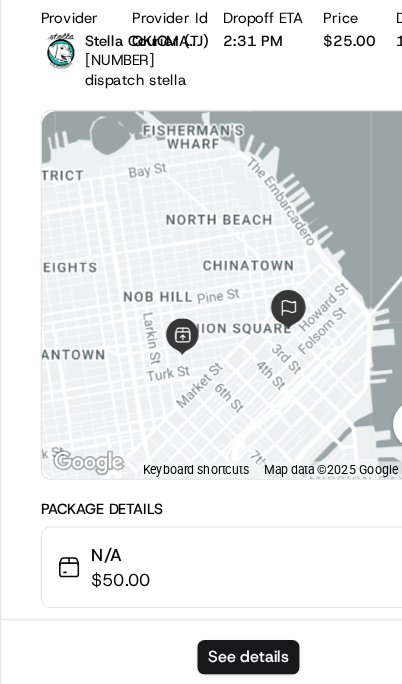 click on "[NUMBER] dispatch stella" at bounding box center (110, 178) 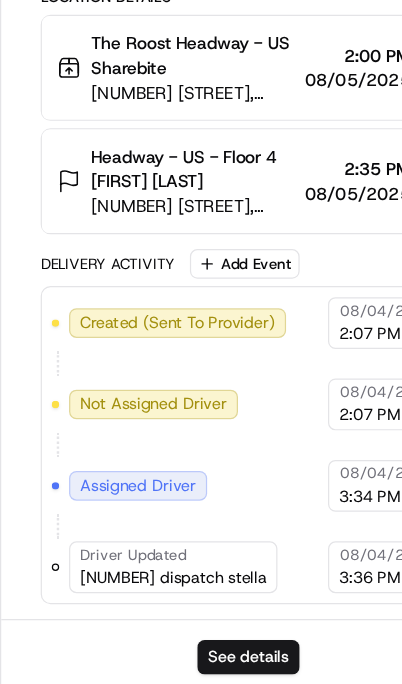 scroll, scrollTop: 515, scrollLeft: 0, axis: vertical 